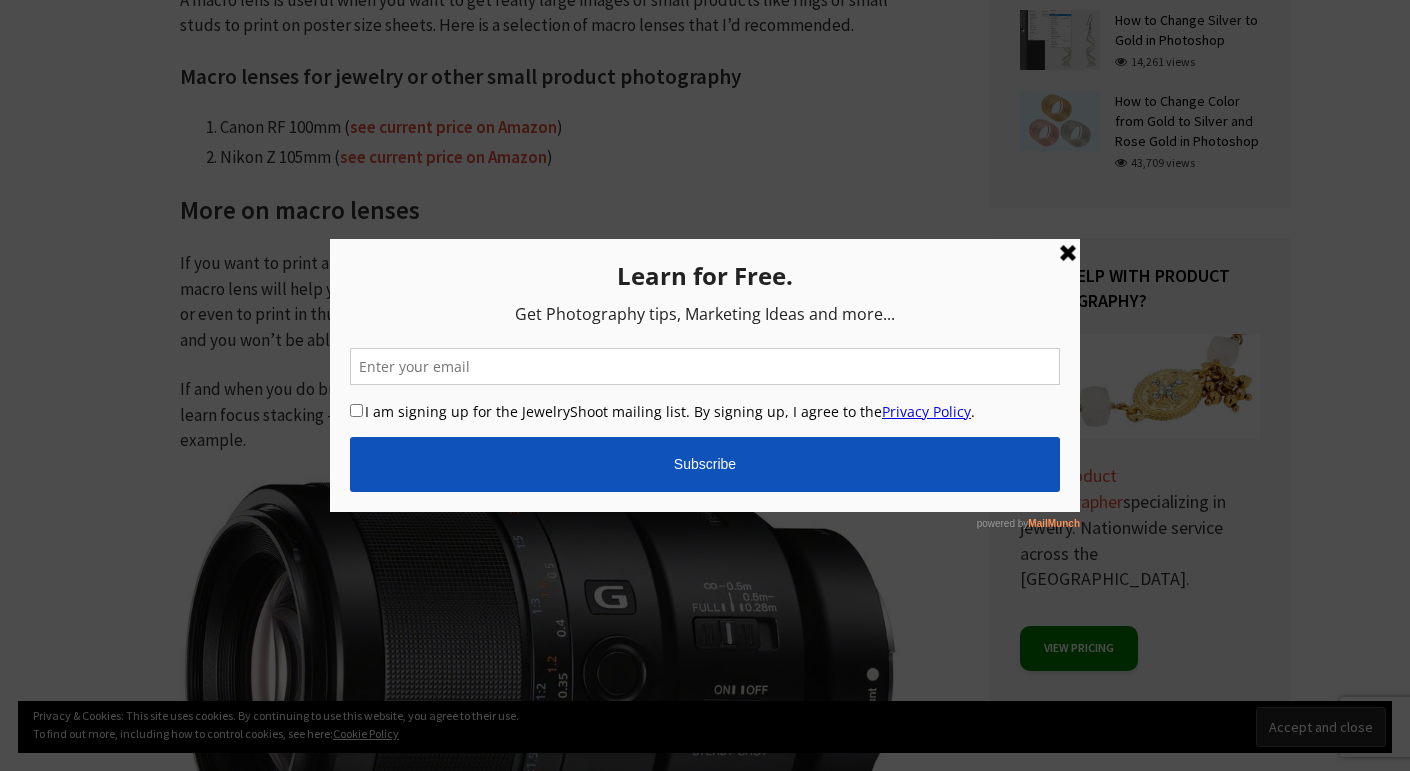 scroll, scrollTop: 0, scrollLeft: 0, axis: both 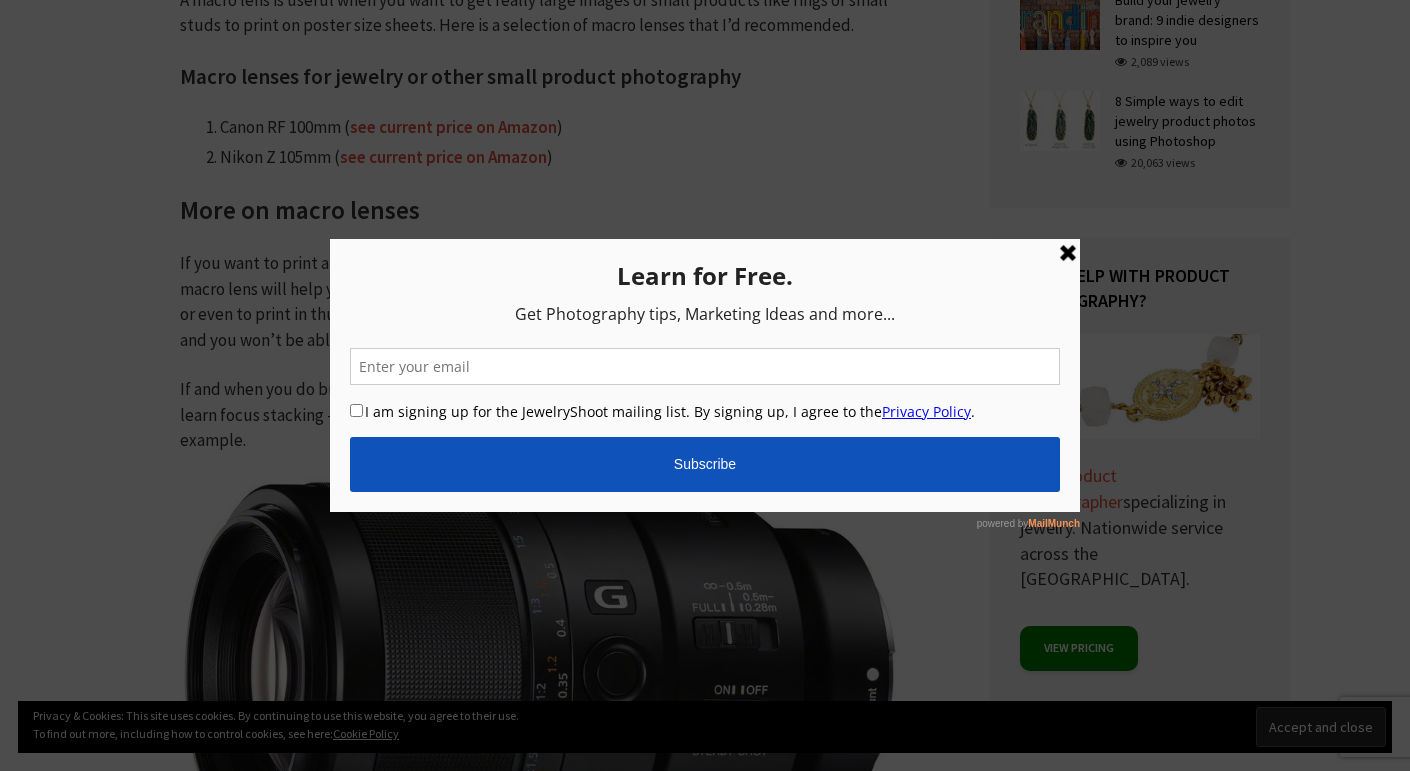 click at bounding box center (1068, 252) 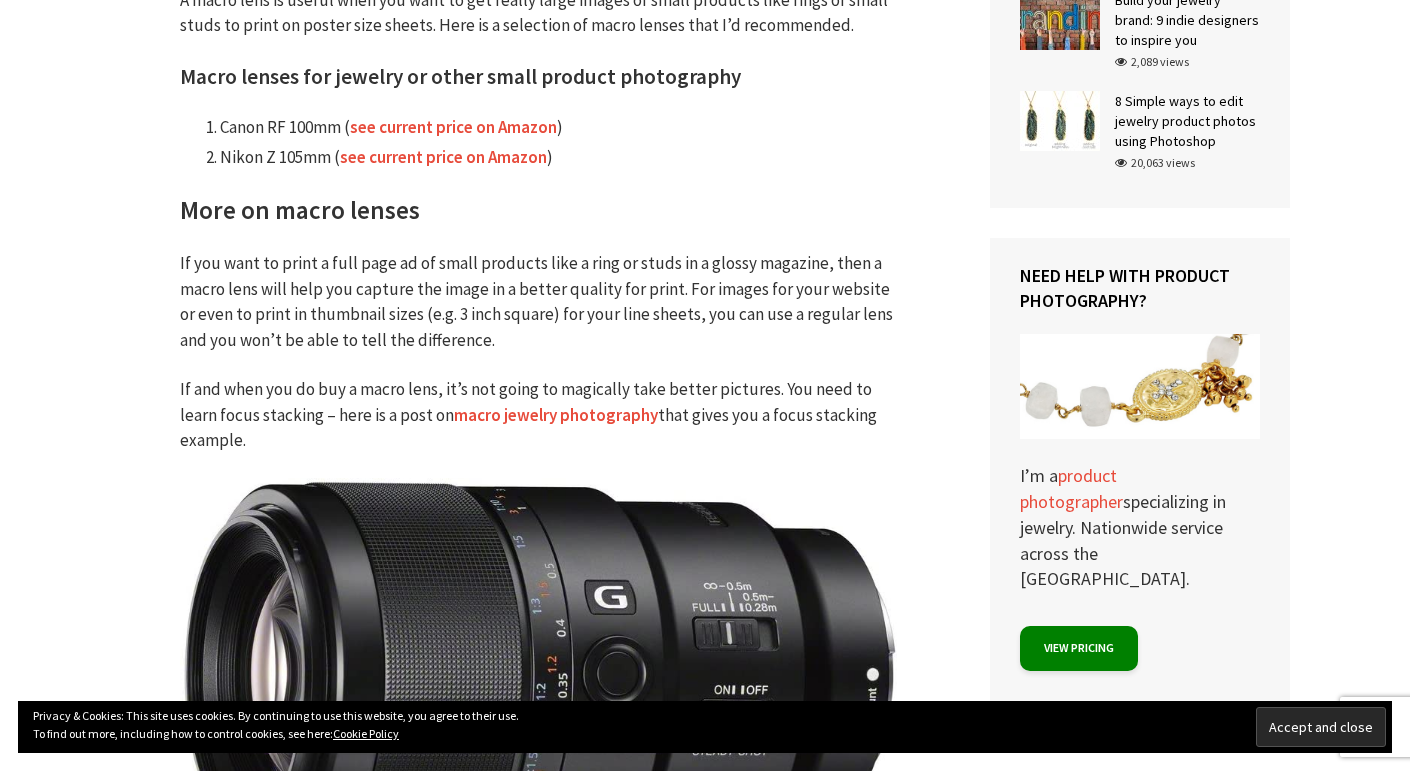 click on "macro jewelry photography" at bounding box center (556, 415) 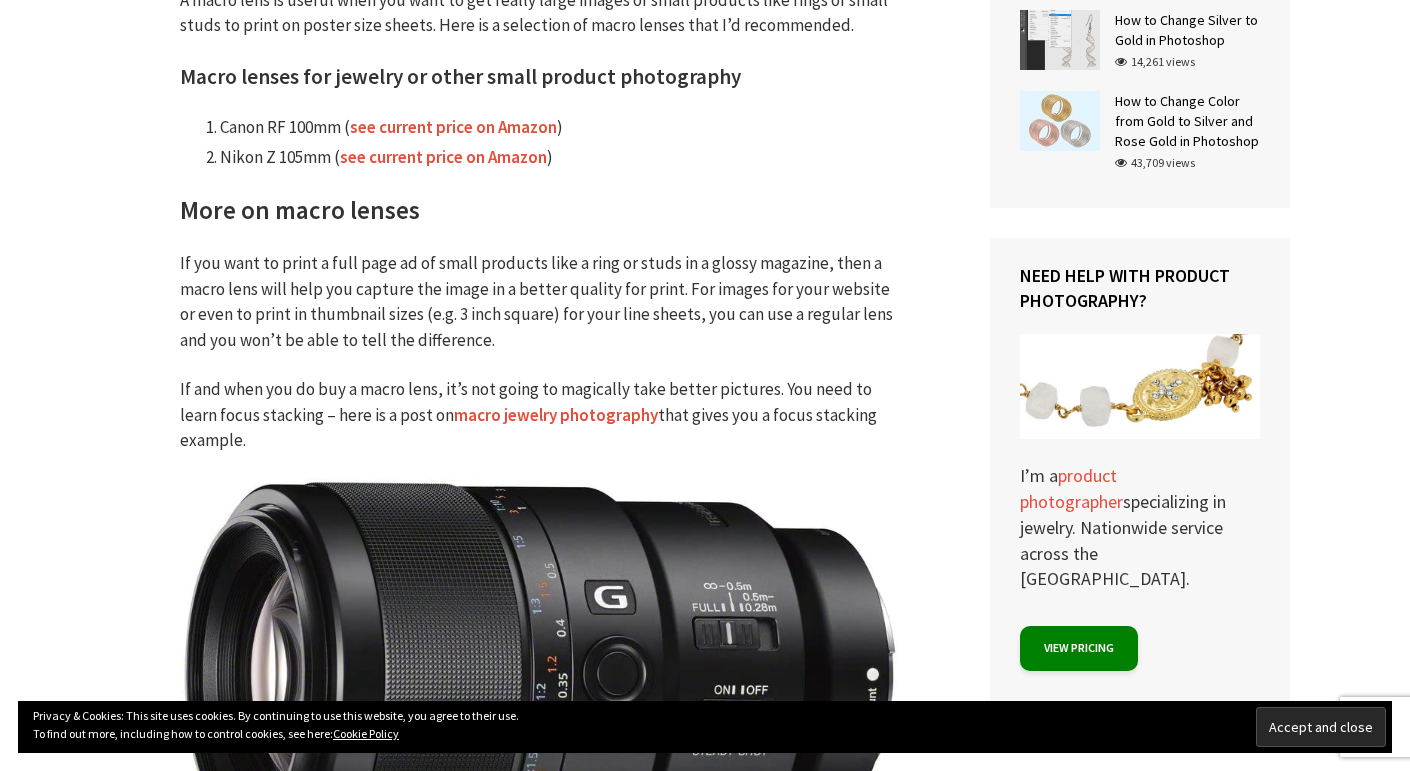 click on "see current price on Amazon" at bounding box center [453, 127] 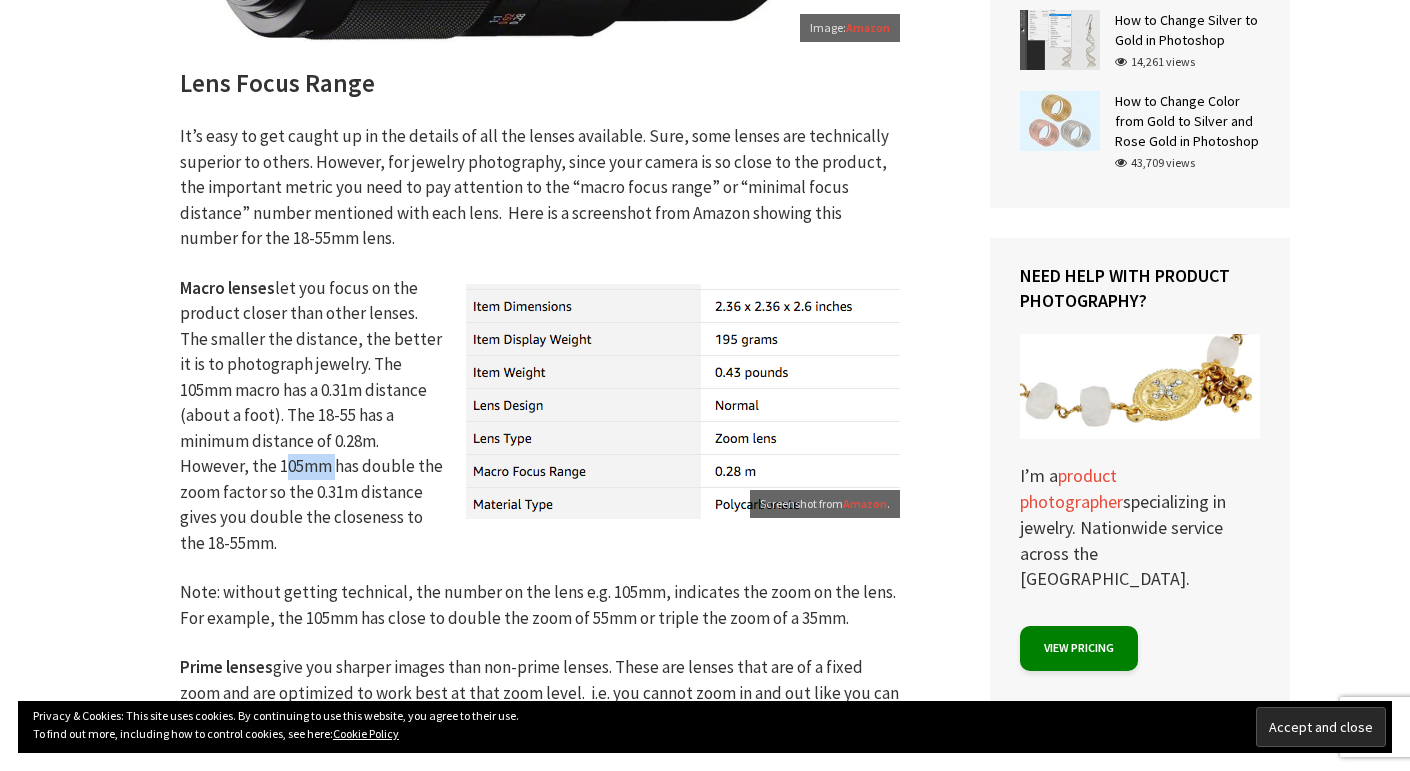 scroll, scrollTop: 5395, scrollLeft: 0, axis: vertical 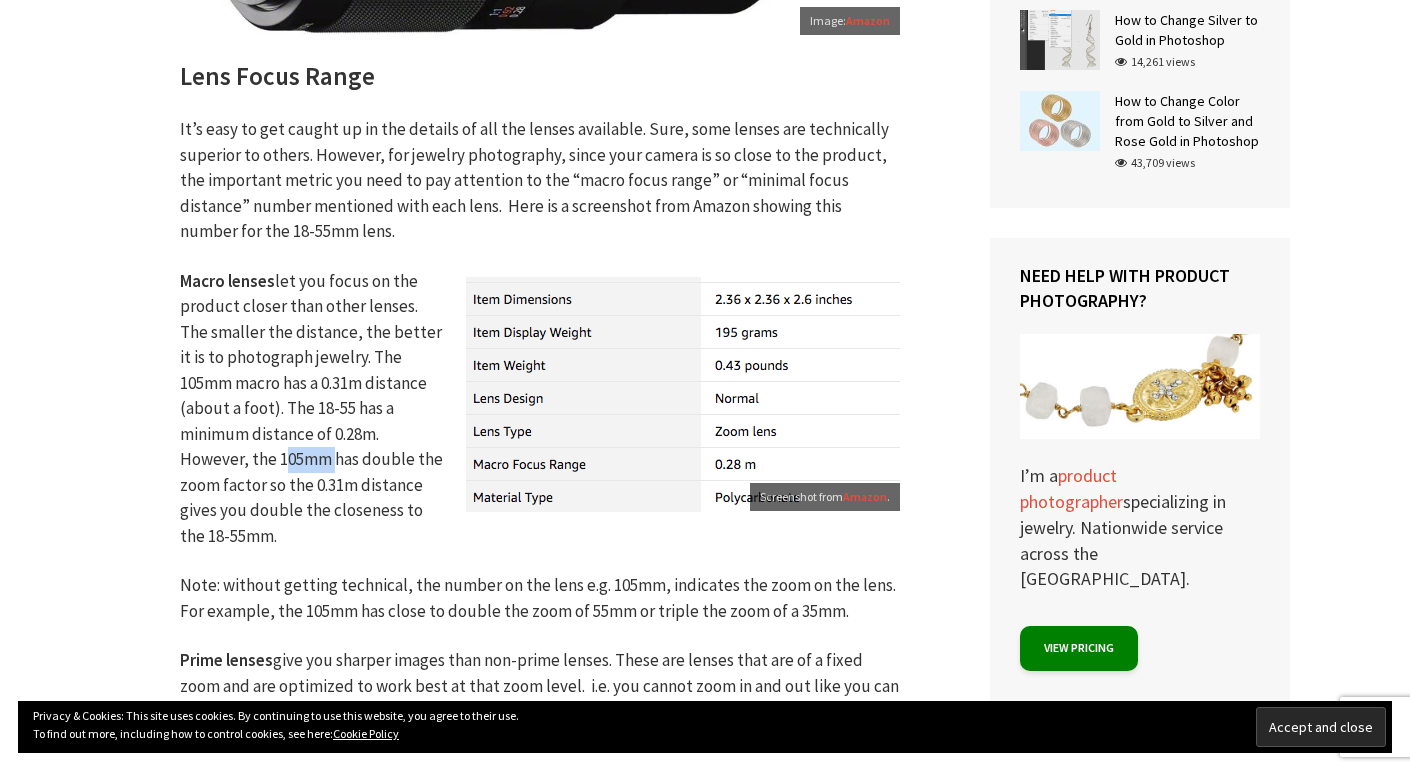 click on "homepage Jewelry Photography
Best Camera and Lens for Jewelry Photography [2024]
June 10, 2024 9 min read
Facebook Twitter Pinterest WhatsApp Gmail Share There is no such thing as the best lens or best camera for jewelry photography. Why? Because you can get the same quality jewelry product photos using so many cameras and lenses. The question should be what is the best camera and lens that you need and can afford. Cameras for Jewelry Photography When photographing jewelry, you need to click from 1-2 feet away from the product. When shooting from so close, to get the entire product in focus, you have to be able to control the aperture setting. Any DSLR or mirrorless camera lets you do this. But there are so many models and brands to choose from that it can get confusing. Which camera to buy ? how to set aperture and shutter speed .  Here are some cameras at different price points that’ll work for jewelry photography." at bounding box center (540, -1552) 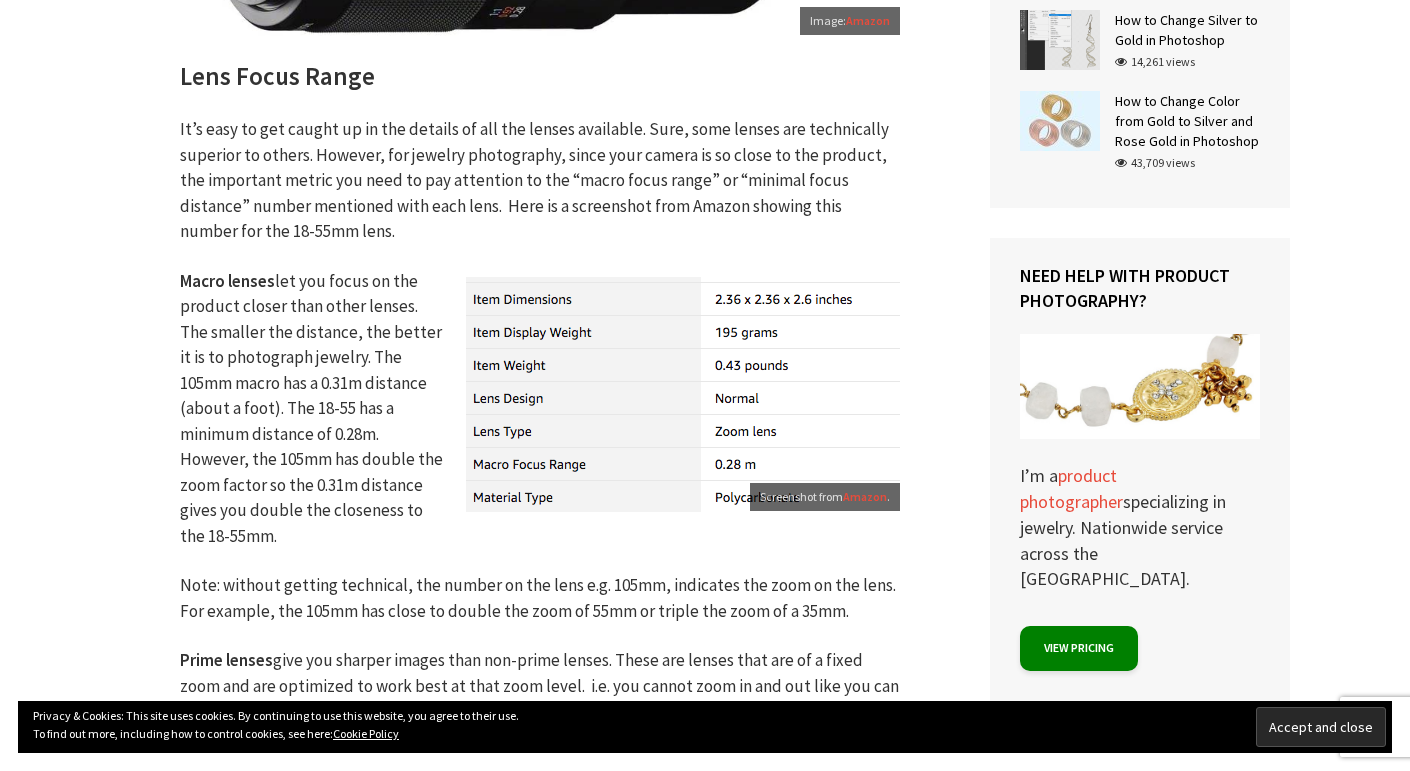 click on "homepage Jewelry Photography
Best Camera and Lens for Jewelry Photography [2024]
June 10, 2024 9 min read
Facebook Twitter Pinterest WhatsApp Gmail Share There is no such thing as the best lens or best camera for jewelry photography. Why? Because you can get the same quality jewelry product photos using so many cameras and lenses. The question should be what is the best camera and lens that you need and can afford. Cameras for Jewelry Photography When photographing jewelry, you need to click from 1-2 feet away from the product. When shooting from so close, to get the entire product in focus, you have to be able to control the aperture setting. Any DSLR or mirrorless camera lets you do this. But there are so many models and brands to choose from that it can get confusing. Which camera to buy ? how to set aperture and shutter speed .  Here are some cameras at different price points that’ll work for jewelry photography." at bounding box center (540, -1552) 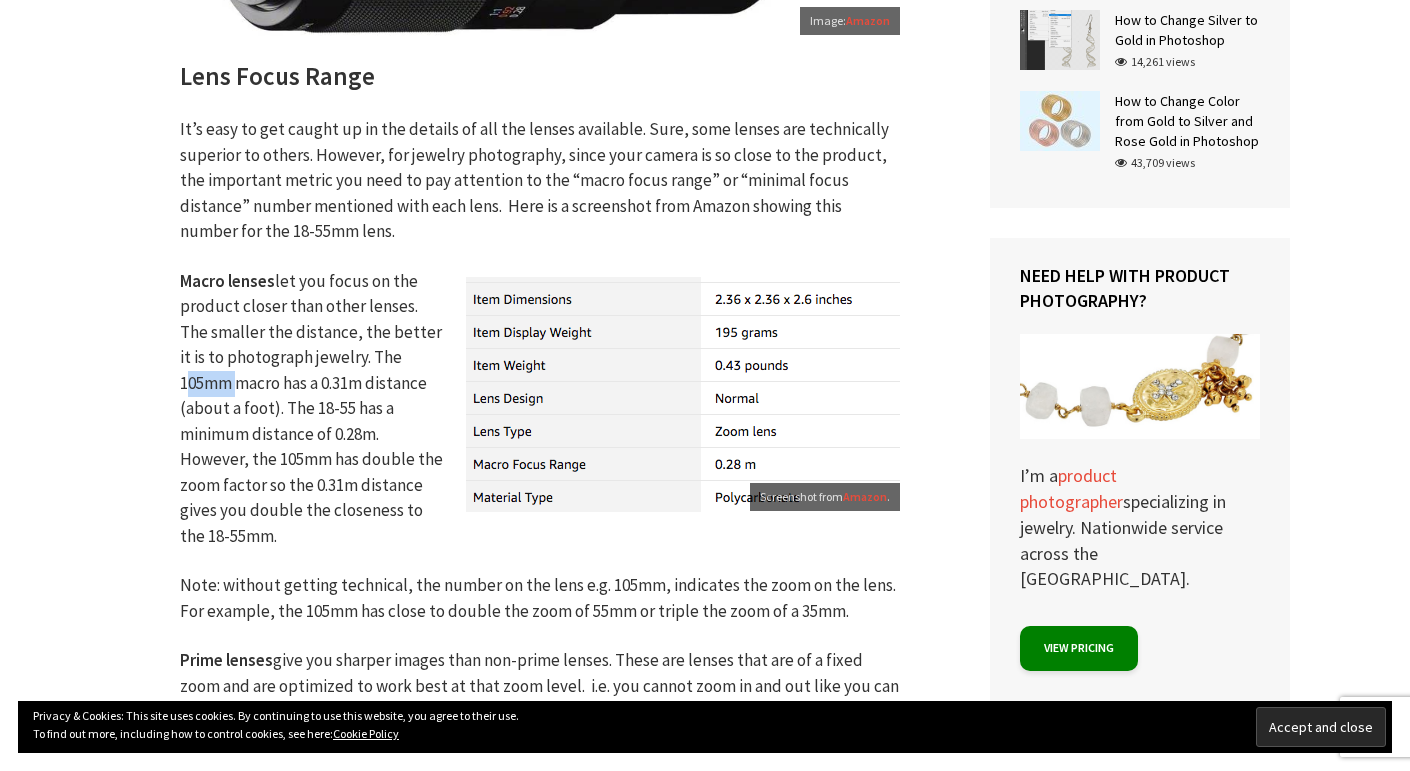 click on "About
Blog
Camera & Lenses
Learn
Equipment
Contact
Search
About
Blog
Camera & Lenses
Learn
Equipment
Contact
Search
Search
homepage Jewelry Photography
Best Camera and Lens for Jewelry Photography [2024]
June 10, 2024 9 min read
Facebook Twitter Pinterest WhatsApp ? ." at bounding box center (705, 2683) 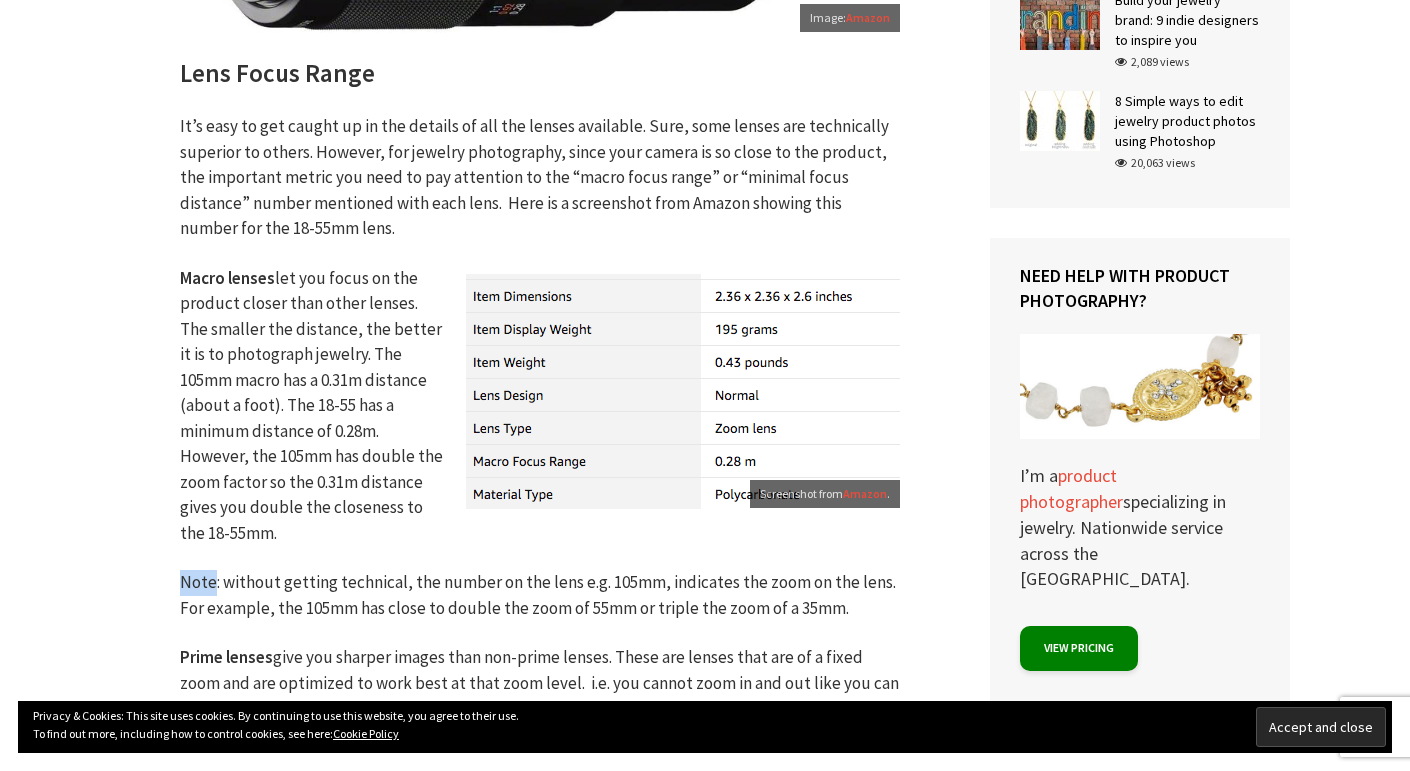 scroll, scrollTop: 5399, scrollLeft: 0, axis: vertical 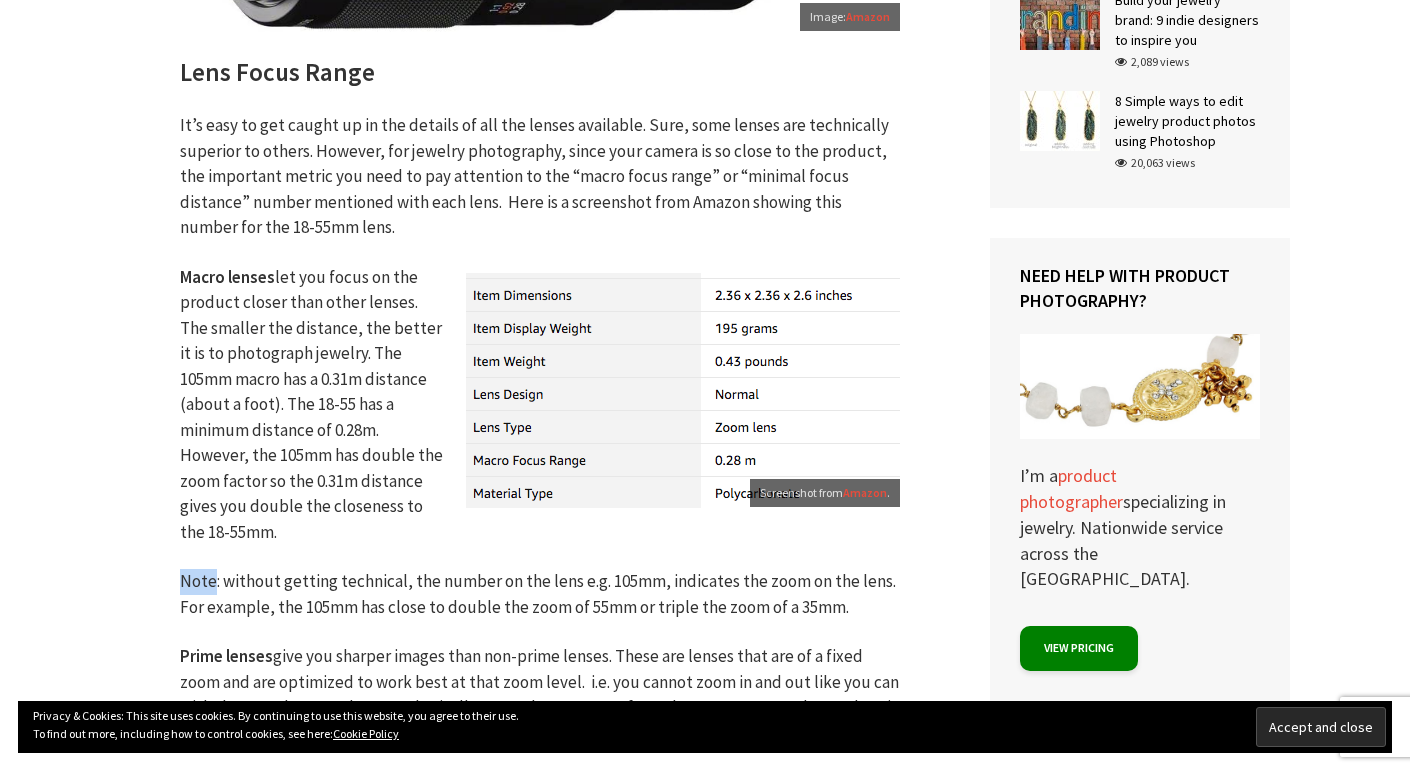 click on "About
Blog
Camera & Lenses
Learn
Equipment
Contact
Search
About
Blog
Camera & Lenses
Learn
Equipment
Contact
Search
Search
homepage Jewelry Photography
Best Camera and Lens for Jewelry Photography [2024]
June 10, 2024 9 min read
Facebook Twitter Pinterest WhatsApp ? ." at bounding box center (705, 2679) 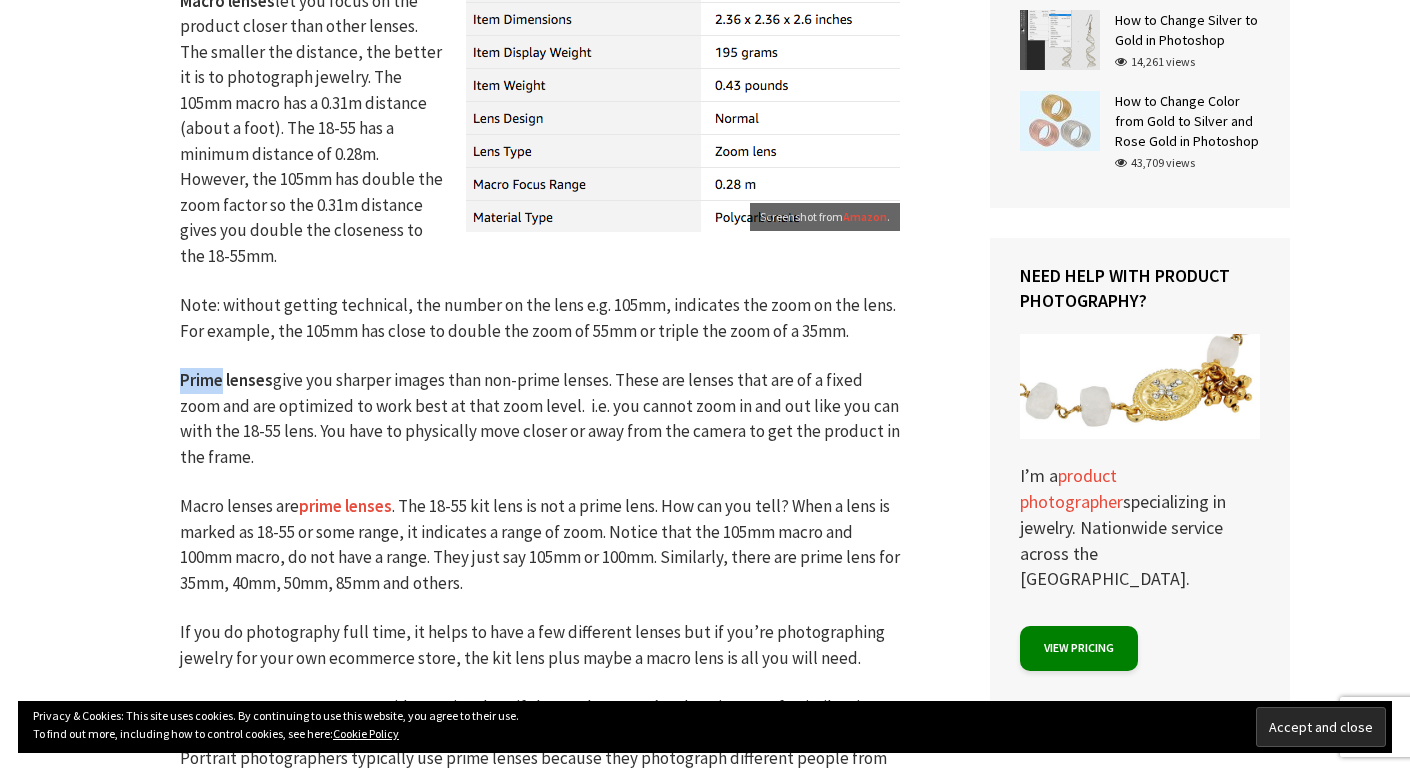scroll, scrollTop: 5675, scrollLeft: 0, axis: vertical 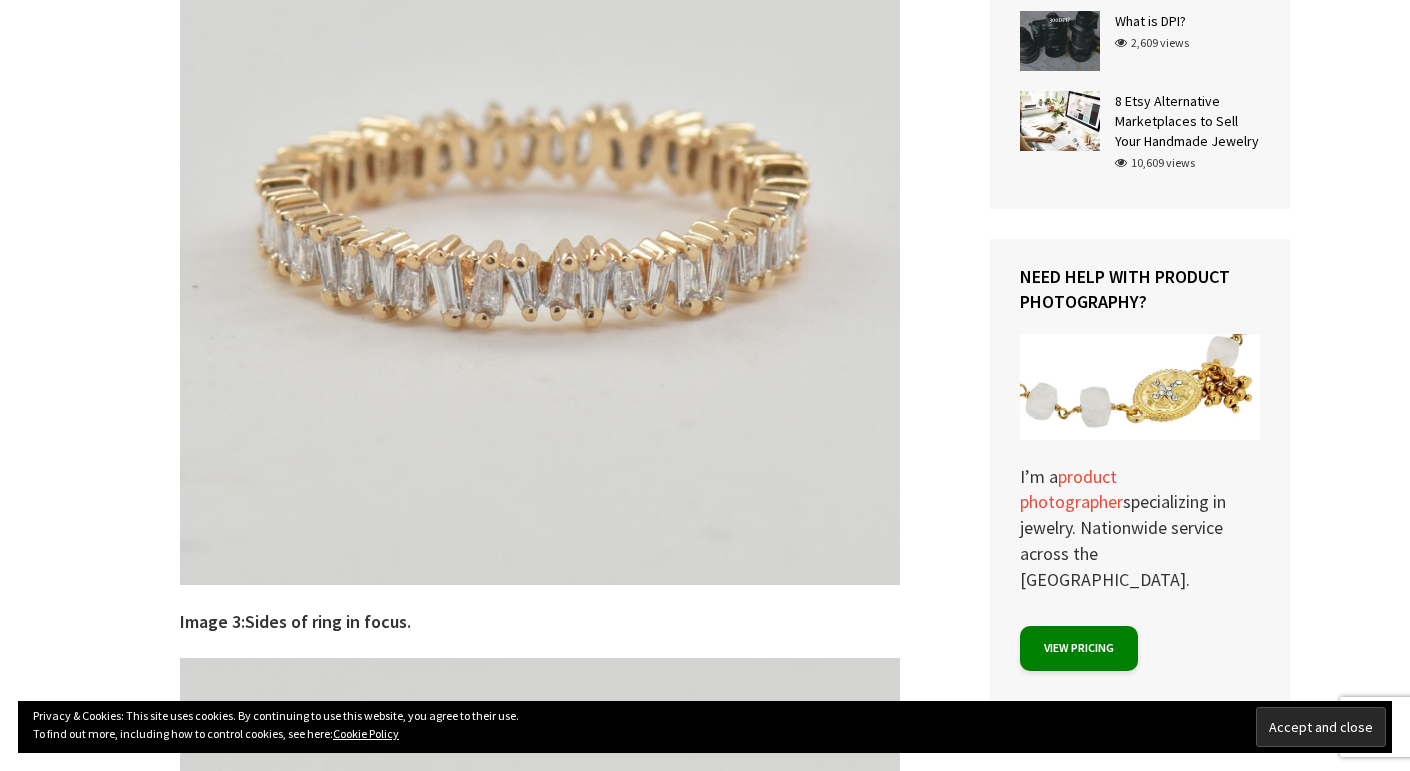 click on "About
Blog
Camera & Lenses
Learn
Equipment
Contact
Search
About
Blog
Camera & Lenses
Learn
Equipment
Contact
Search
Search
Jewelry Photography
Macro Jewelry Photography & Focus Stacking
[DATE] 5 min read
Facebook Twitter Pinterest WhatsApp Gmail Share" at bounding box center [705, 5859] 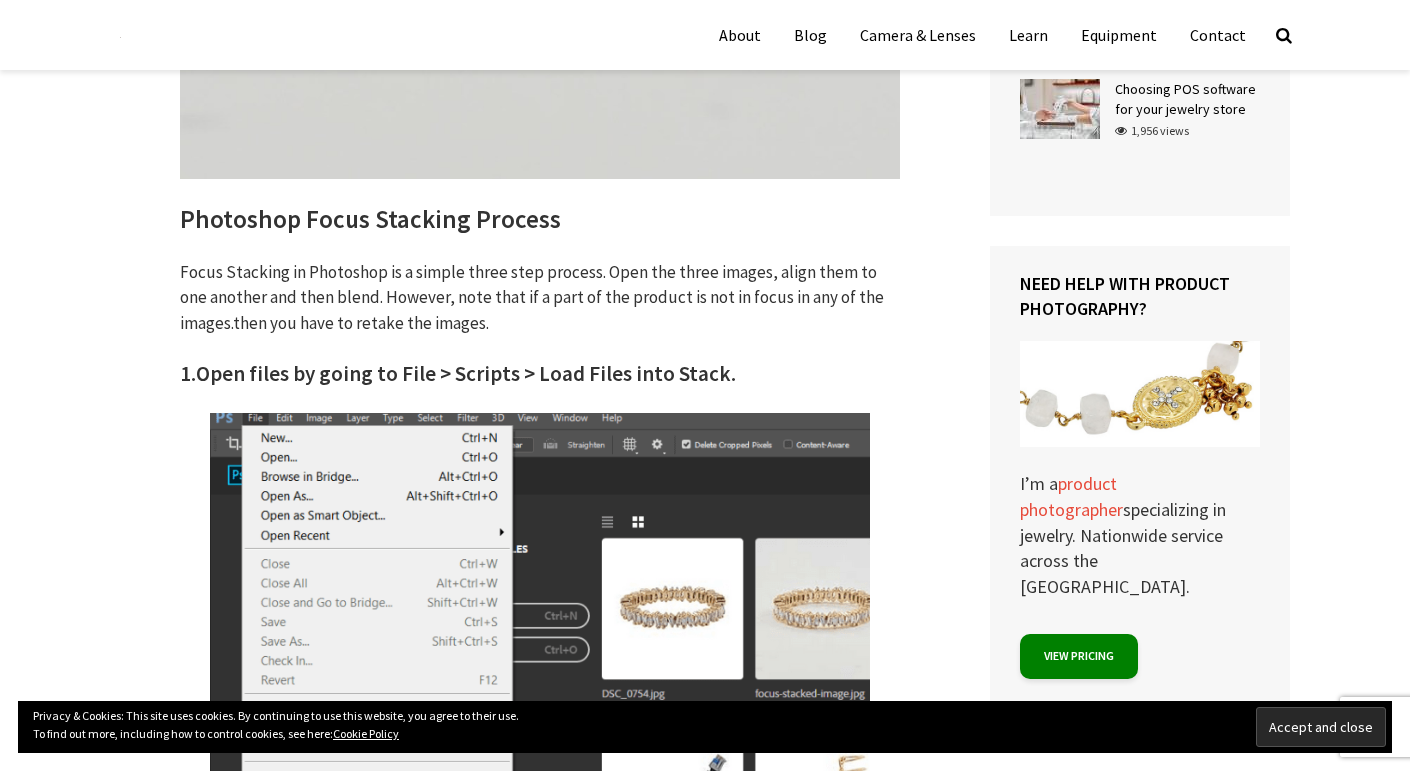 scroll, scrollTop: 3691, scrollLeft: 0, axis: vertical 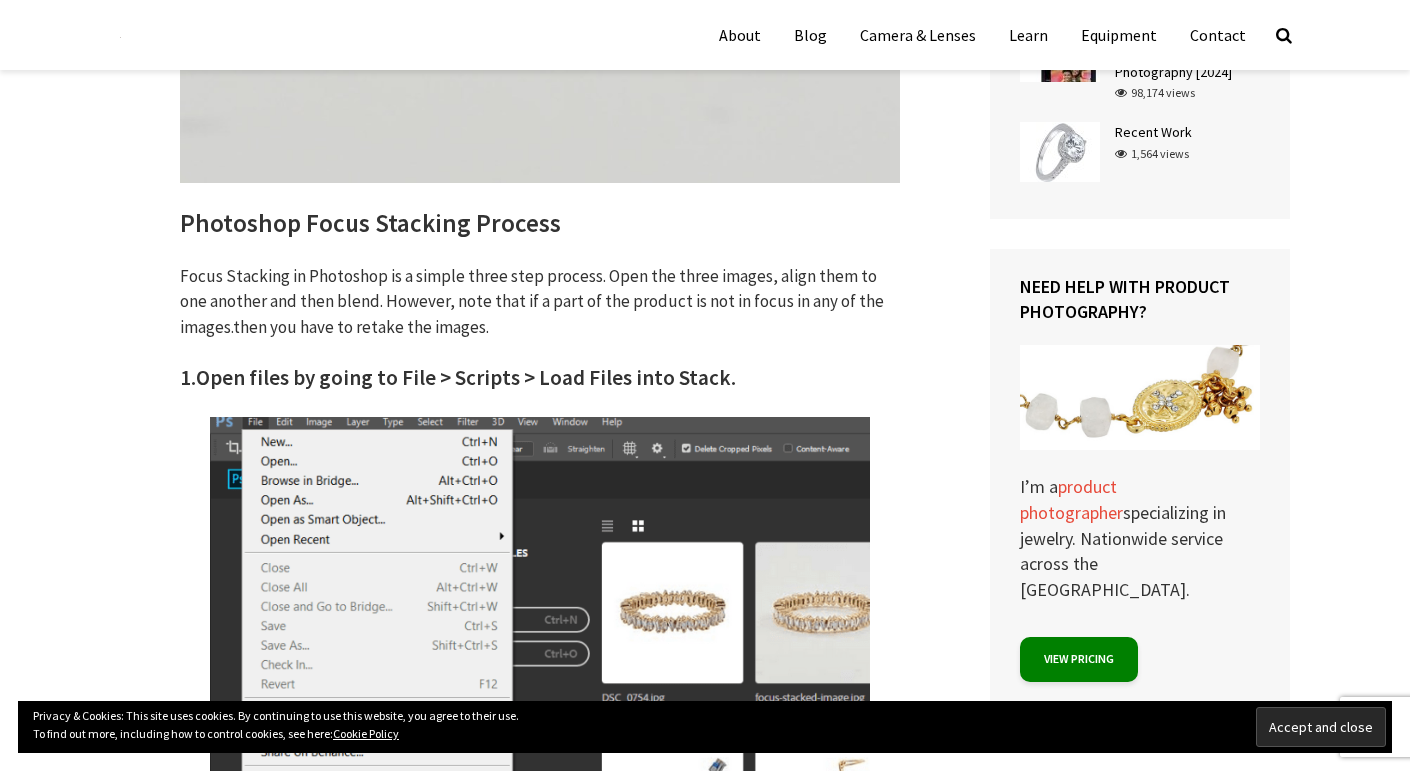 click on "About
Blog
Camera & Lenses
Learn
Equipment
Contact
Search
About
Blog
Camera & Lenses
Learn
Equipment
Contact
Search
Search
Jewelry Photography
Macro Jewelry Photography & Focus Stacking
[DATE] 5 min read
Facebook Twitter Pinterest WhatsApp Gmail Share" at bounding box center [705, 4653] 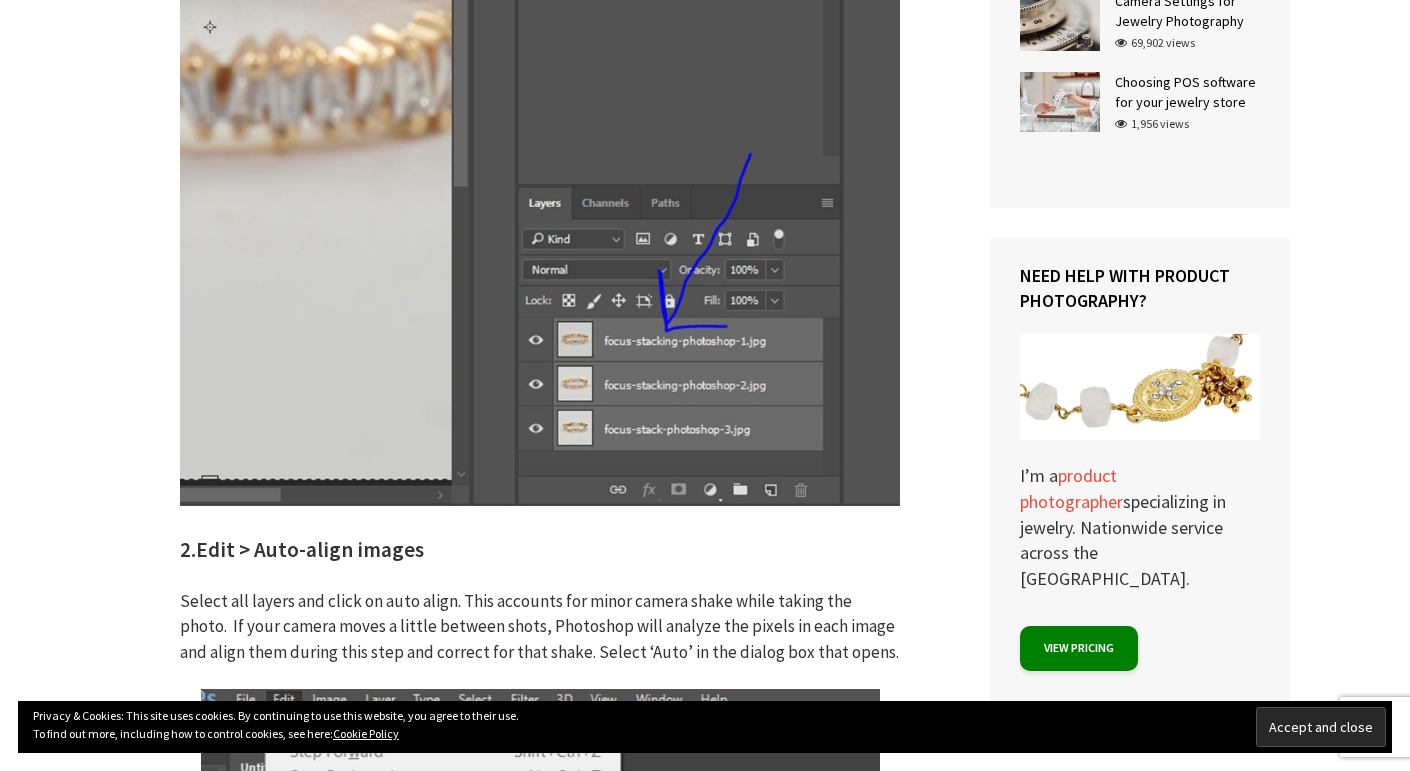 scroll, scrollTop: 5511, scrollLeft: 0, axis: vertical 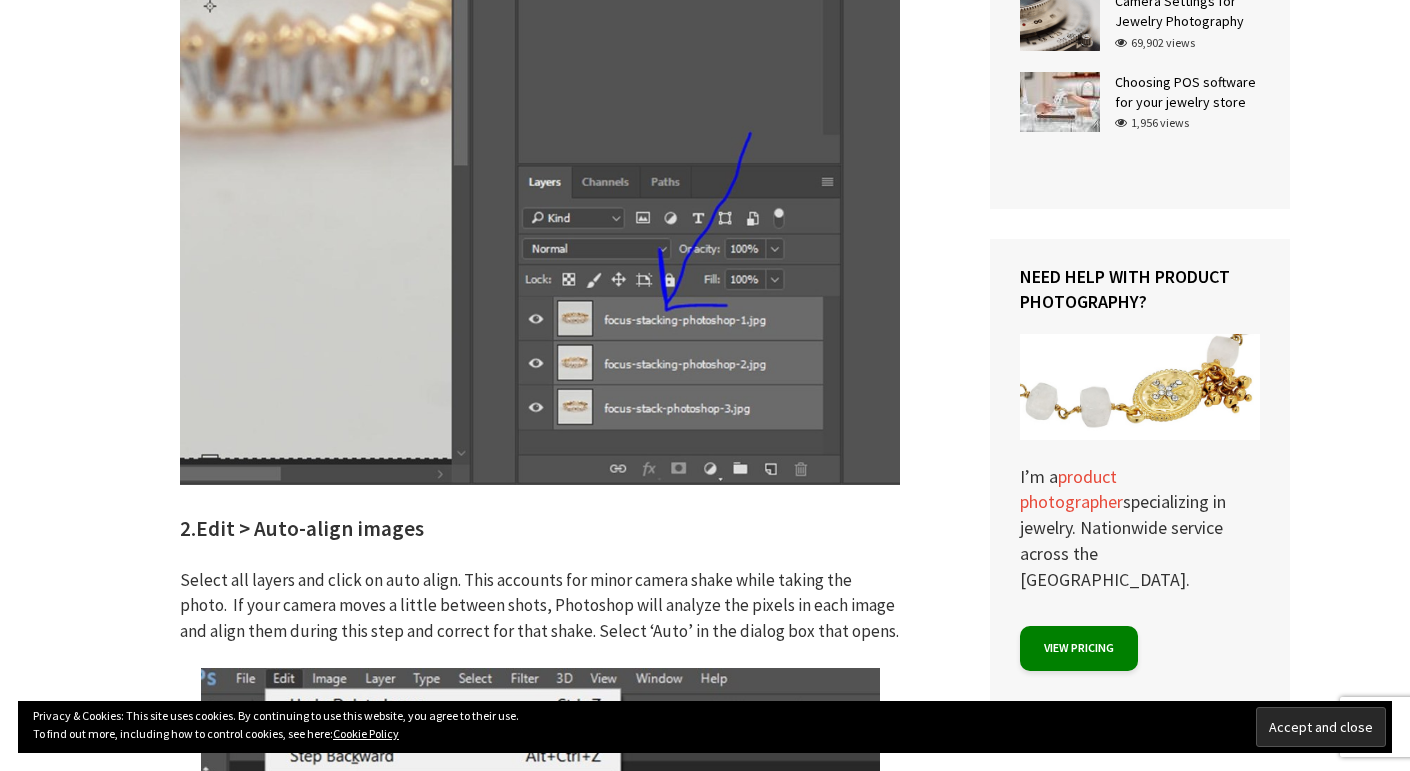click on "About
Blog
Camera & Lenses
Learn
Equipment
Contact
Search
About
Blog
Camera & Lenses
Learn
Equipment
Contact
Search
Search
Jewelry Photography
Macro Jewelry Photography & Focus Stacking
[DATE] 5 min read
Facebook Twitter Pinterest WhatsApp Gmail Share" at bounding box center (705, 2829) 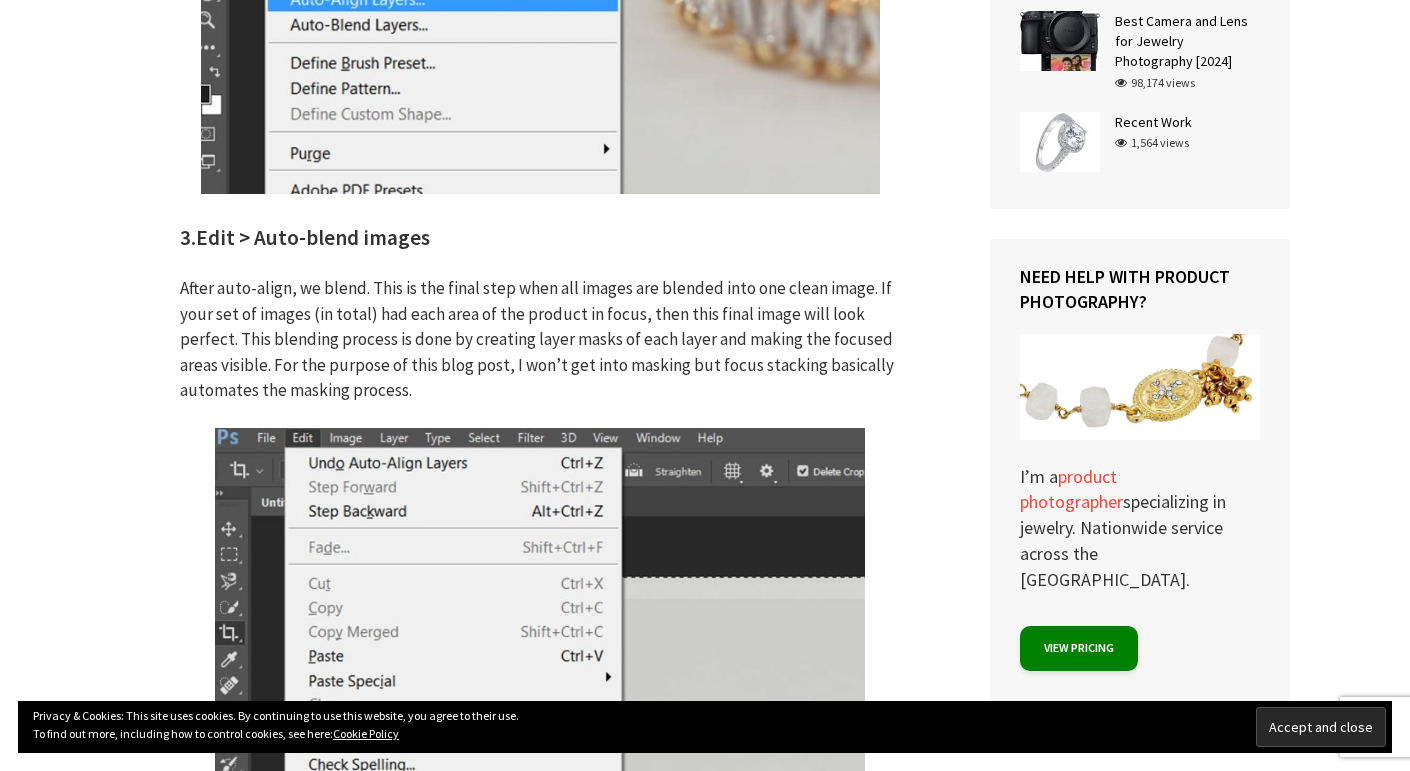 scroll, scrollTop: 6801, scrollLeft: 0, axis: vertical 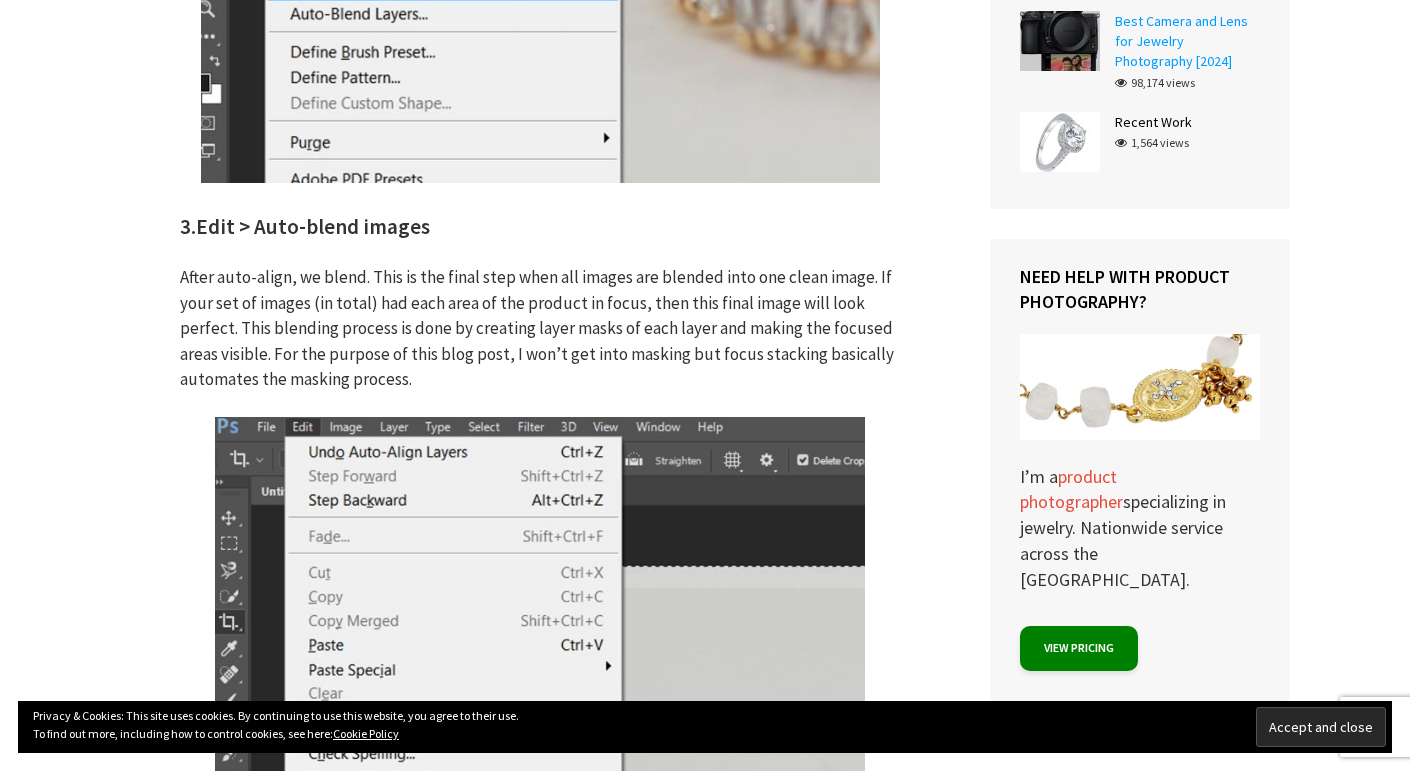 click on "Jewelry Photography
Macro Jewelry Photography & Focus Stacking
[DATE] 5 min read
Facebook Twitter Pinterest WhatsApp Gmail Share Macro photography isn’t just about buying a macro lens. There is a lot more to it. When photographing small jewelry products like rings, tiny studs, etc, you need to shoot from up close i.e. your camera needs to be around 8-12 inches away from the product (to get a big image).
When photographing jewelry from so close, your camera lens will not focus on the entire product. If you’ve ever tried to photograph a ring from up close and the back of the ring appears blurry…this is why.
To solve for this, we use a technique called focus stacking. It’s the process of taking multiple images of the product with different areas in focus and blending them together in Photoshop. Read on for an example…" at bounding box center (705, 1486) 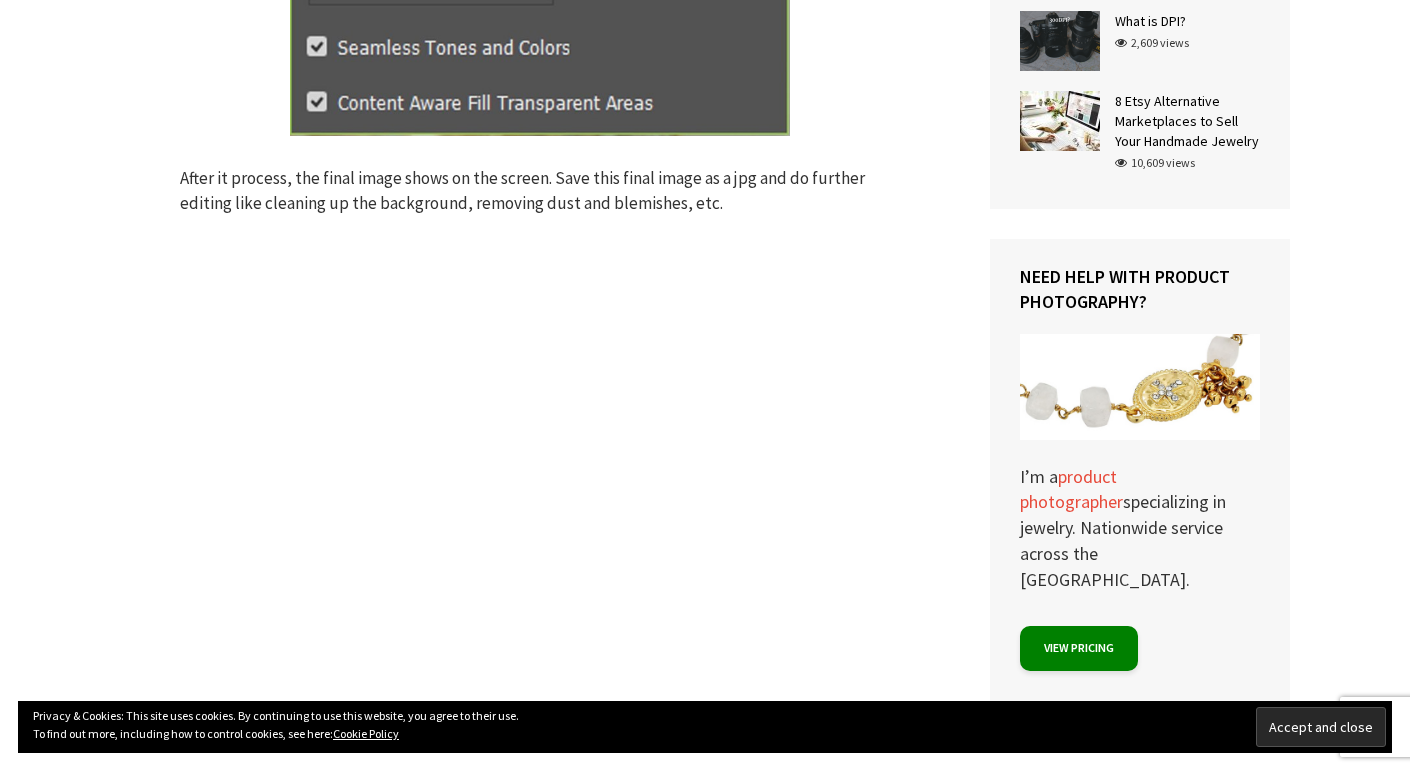 scroll, scrollTop: 8440, scrollLeft: 0, axis: vertical 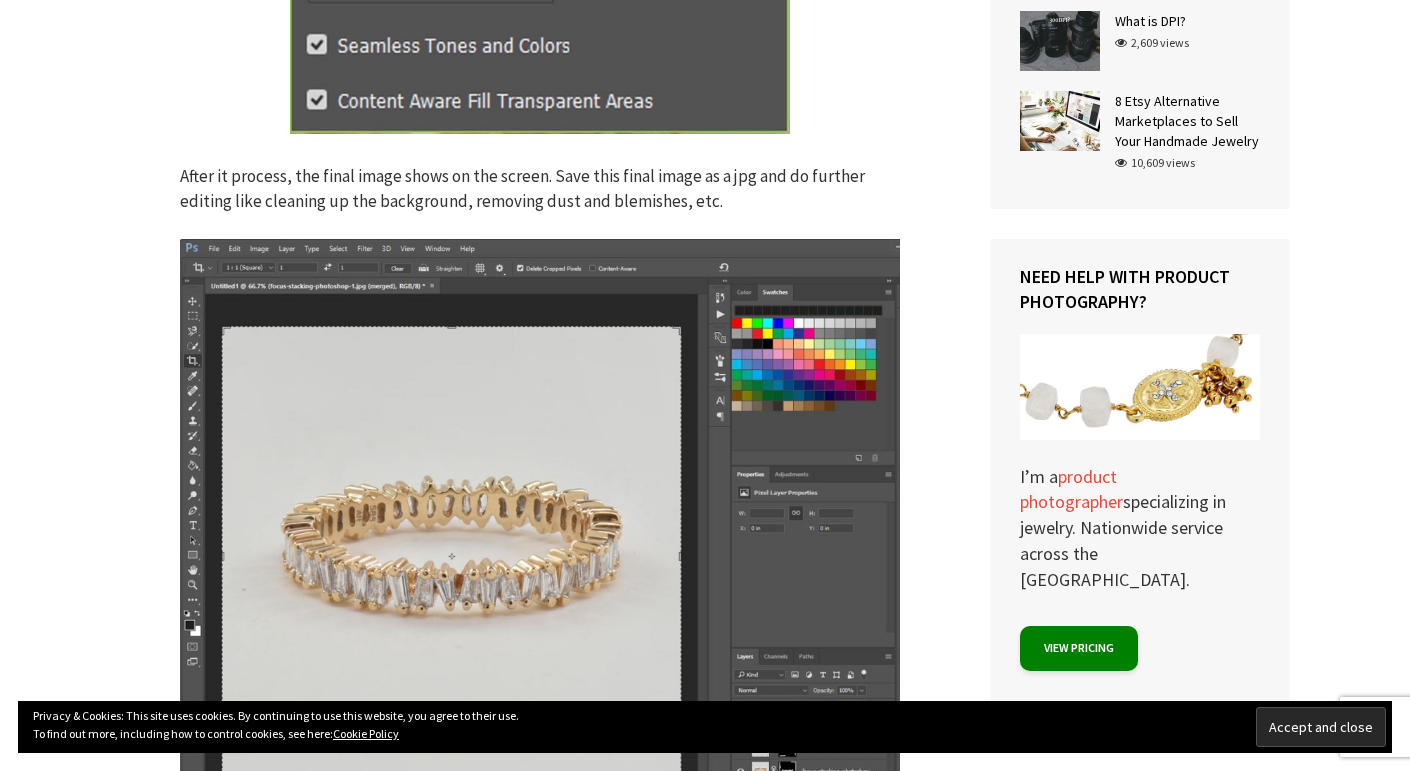 click on "About
Blog
Camera & Lenses
Learn
Equipment
Contact
Search
About
Blog
Camera & Lenses
Learn
Equipment
Contact
Search
Search
Jewelry Photography
Macro Jewelry Photography & Focus Stacking
[DATE] 5 min read
Facebook Twitter Pinterest WhatsApp Gmail Share" at bounding box center [705, -102] 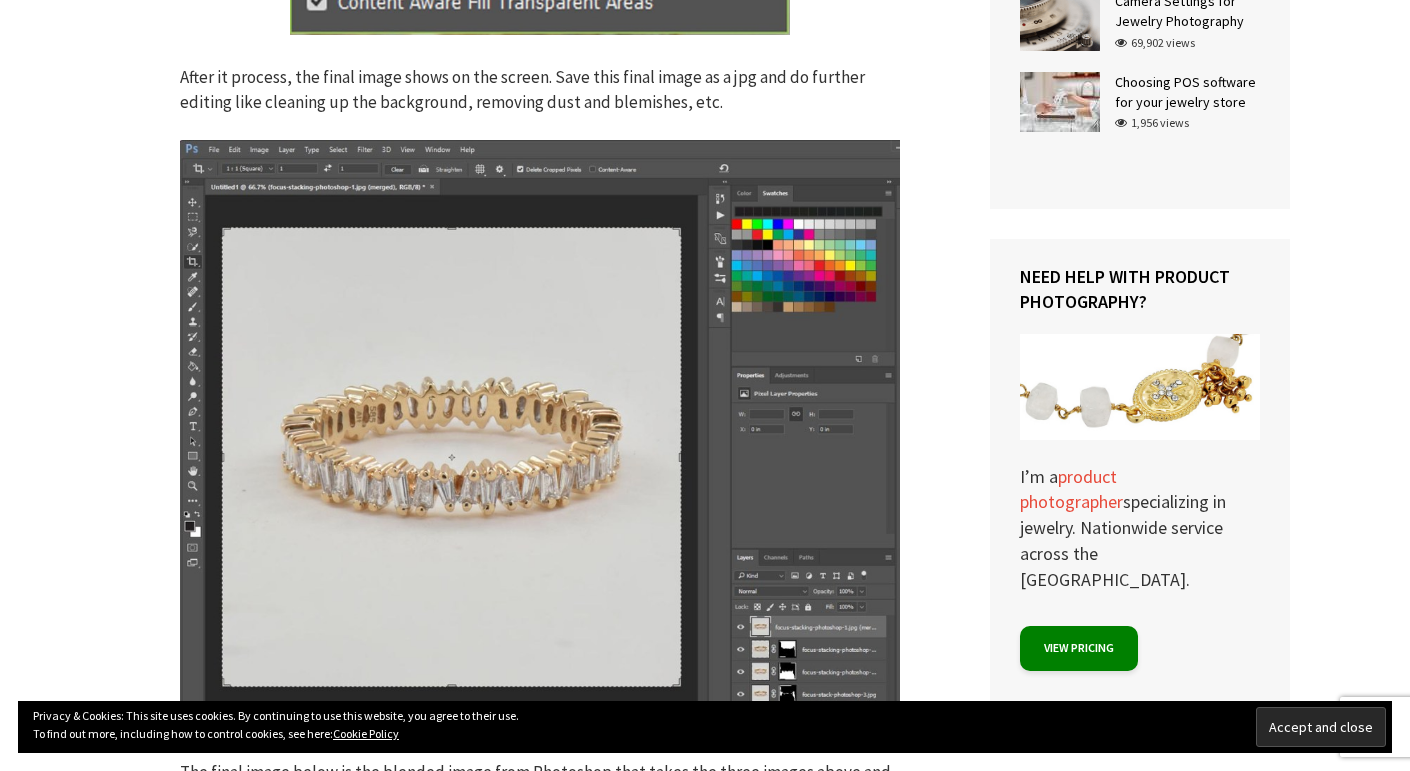 scroll, scrollTop: 8556, scrollLeft: 0, axis: vertical 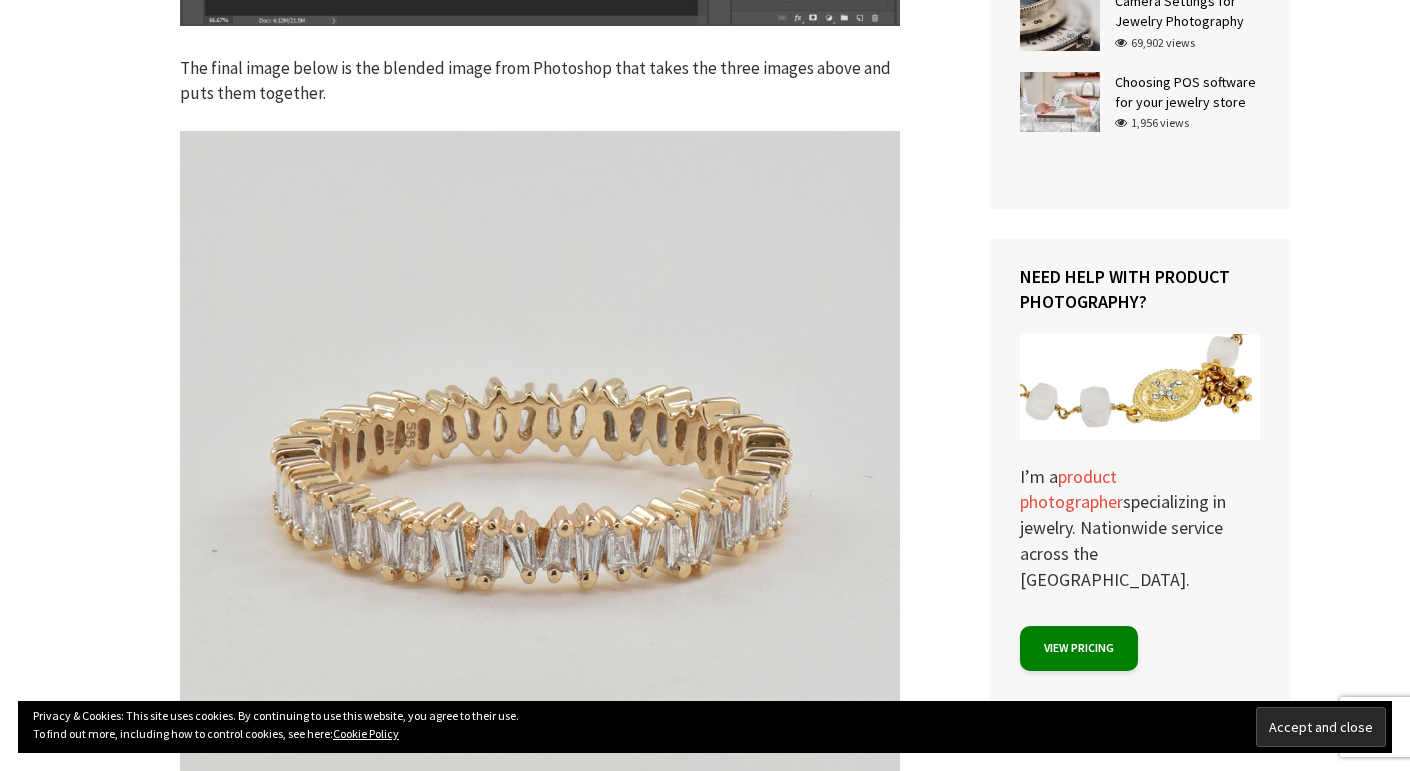 click on "About
Blog
Camera & Lenses
Learn
Equipment
Contact
Search
About
Blog
Camera & Lenses
Learn
Equipment
Contact
Search
Search
Jewelry Photography
Macro Jewelry Photography & Focus Stacking
[DATE] 5 min read
Facebook Twitter Pinterest WhatsApp Gmail Share" at bounding box center [705, -908] 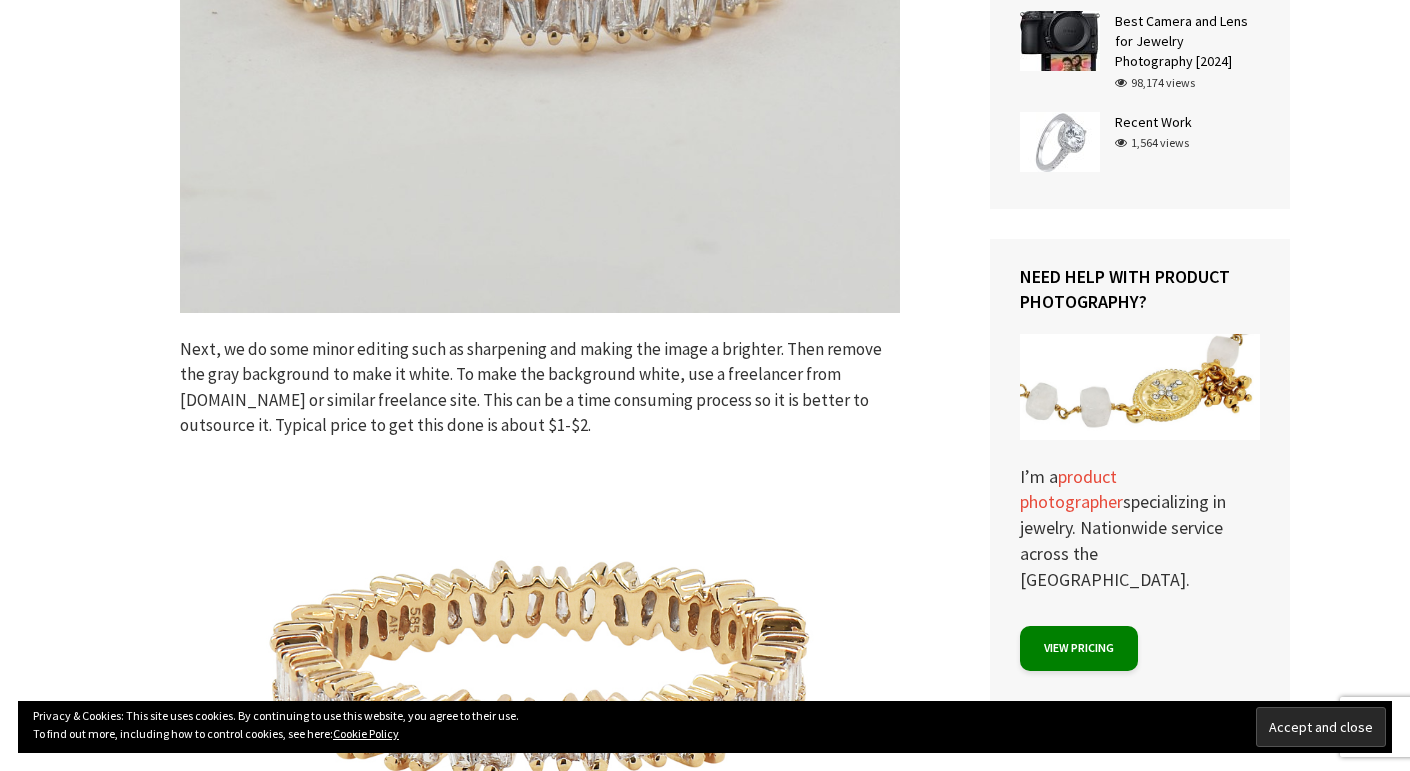 scroll, scrollTop: 9803, scrollLeft: 0, axis: vertical 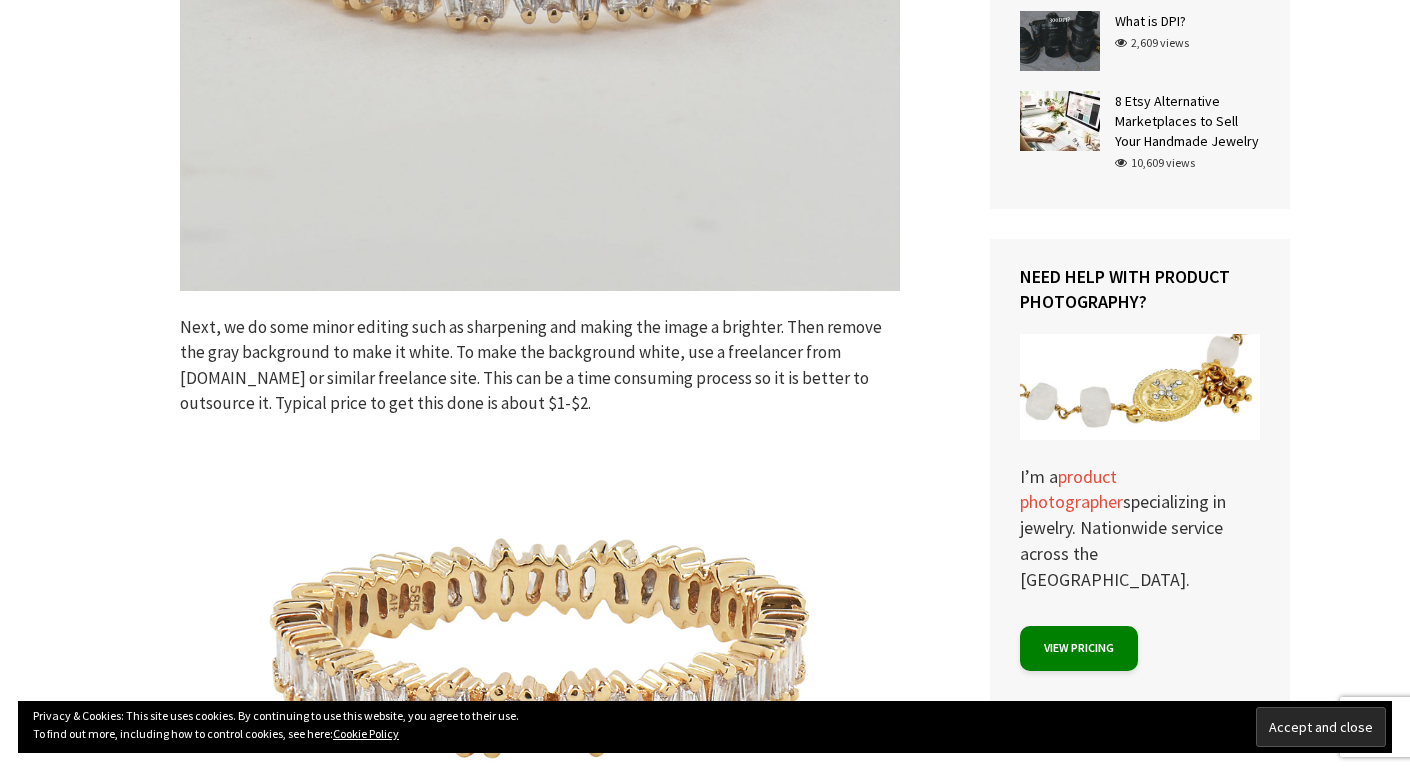 click on "Next, we do some minor editing such as sharpening and making the image a brighter. Then remove the gray background to make it white. To make the background white, use a freelancer from [DOMAIN_NAME] or similar freelance site. This can be a time consuming process so it is better to outsource it. Typical price to get this done is about $1-$2." at bounding box center [540, 366] 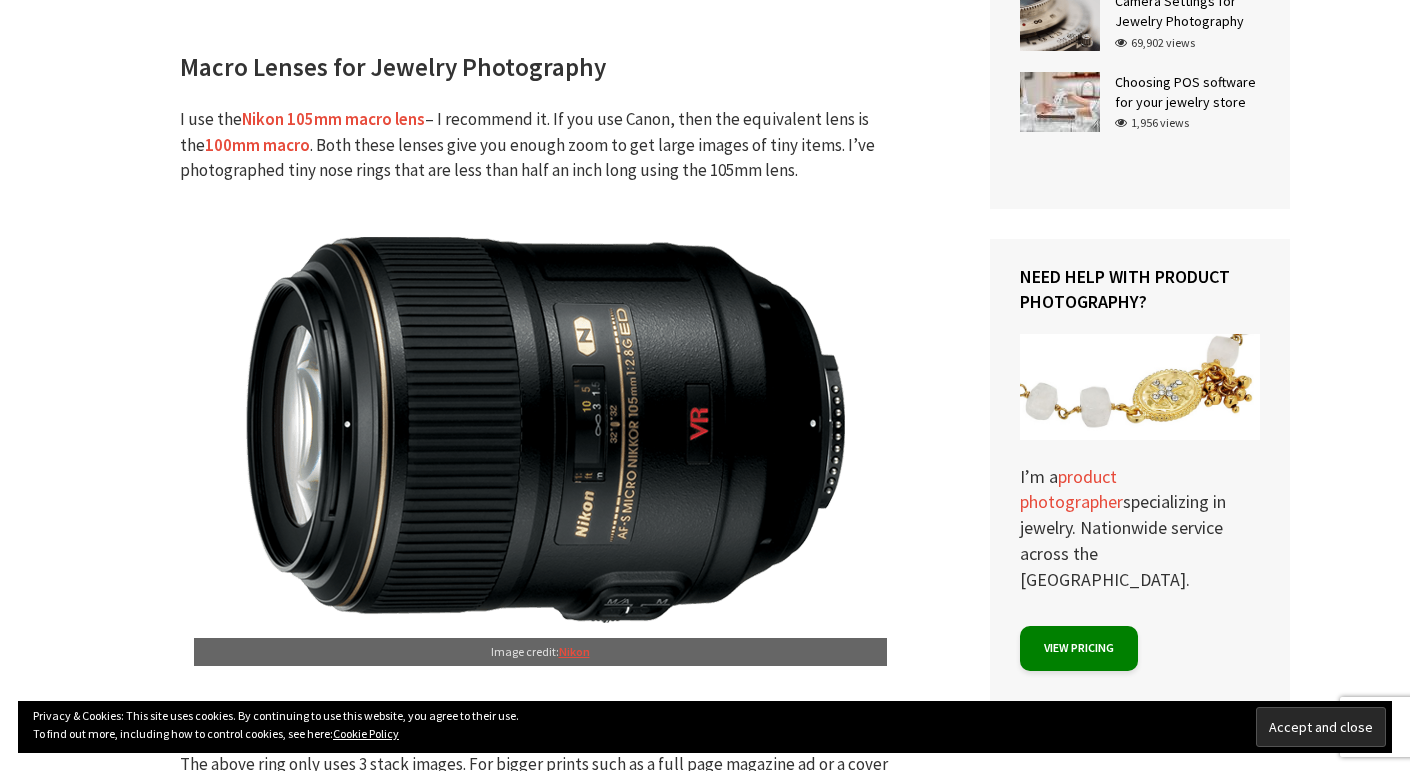 scroll, scrollTop: 10692, scrollLeft: 0, axis: vertical 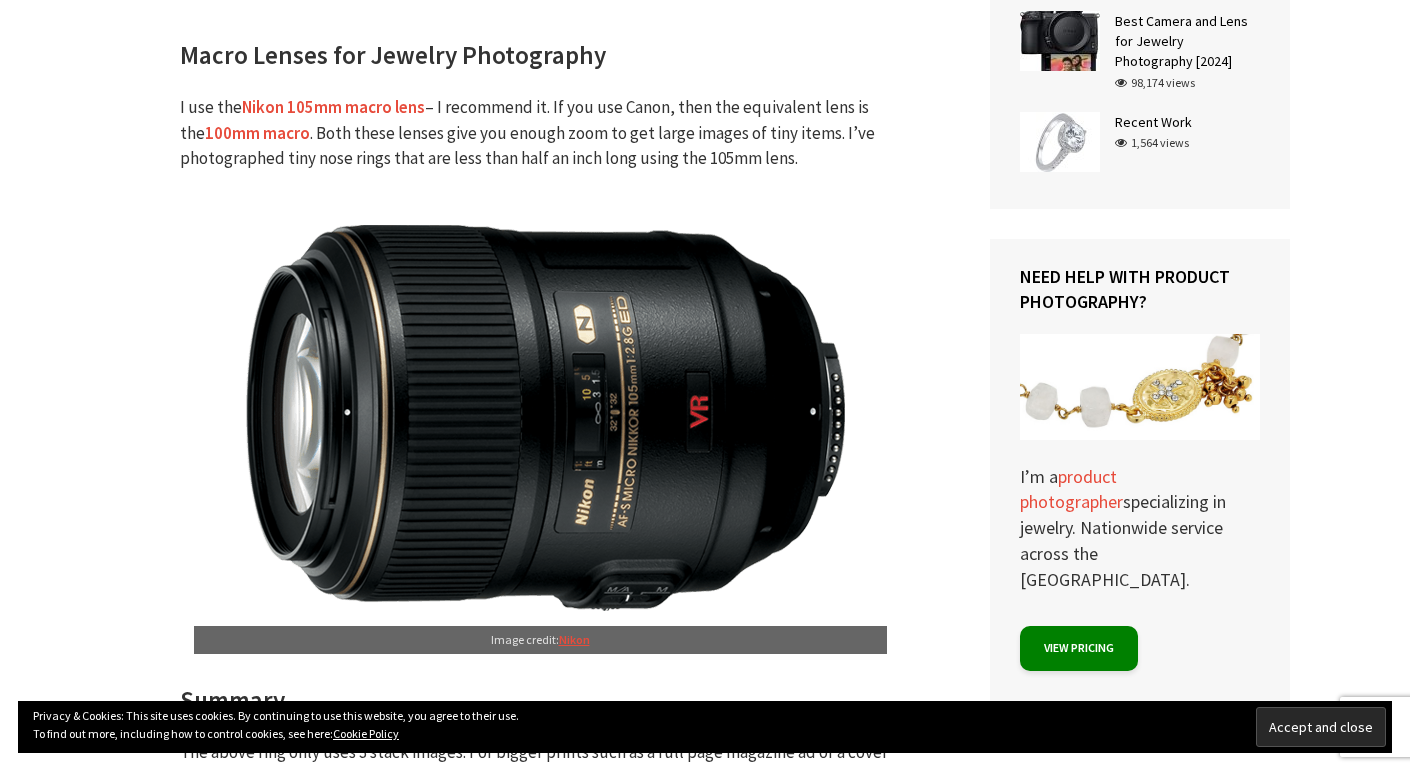 click on "Jewelry Photography
Macro Jewelry Photography & Focus Stacking
[DATE] 5 min read
Facebook Twitter Pinterest WhatsApp Gmail Share Macro photography isn’t just about buying a macro lens. There is a lot more to it. When photographing small jewelry products like rings, tiny studs, etc, you need to shoot from up close i.e. your camera needs to be around 8-12 inches away from the product (to get a big image).
When photographing jewelry from so close, your camera lens will not focus on the entire product. If you’ve ever tried to photograph a ring from up close and the back of the ring appears blurry…this is why.
To solve for this, we use a technique called focus stacking. It’s the process of taking multiple images of the product with different areas in focus and blending them together in Photoshop. Read on for an example…
What is Focus Stacking?
Why Focus Stack?
Image 1:
Image 2:" at bounding box center [540, -4569] 